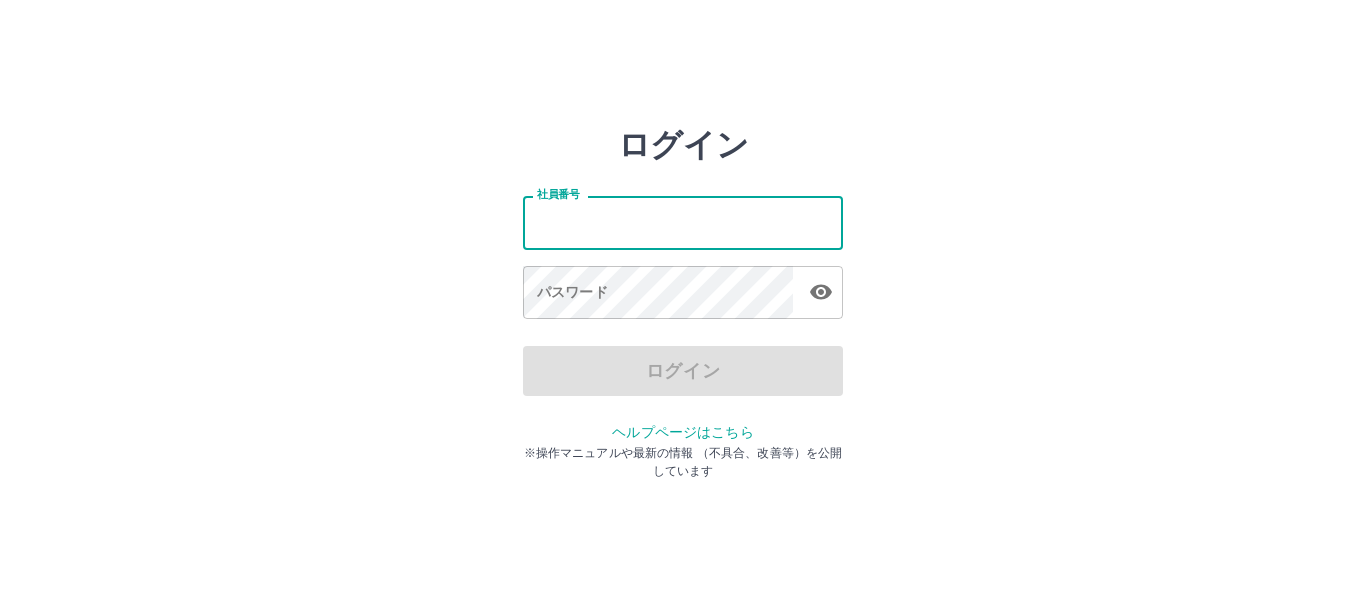 scroll, scrollTop: 0, scrollLeft: 0, axis: both 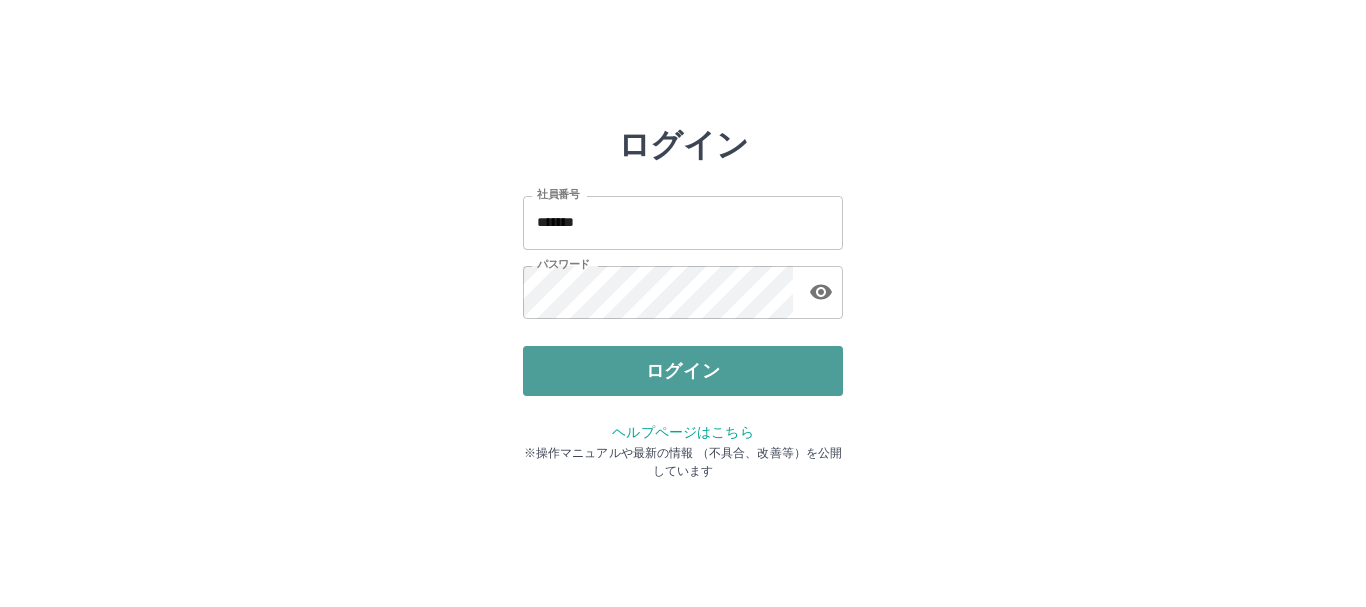 click on "ログイン" at bounding box center (683, 371) 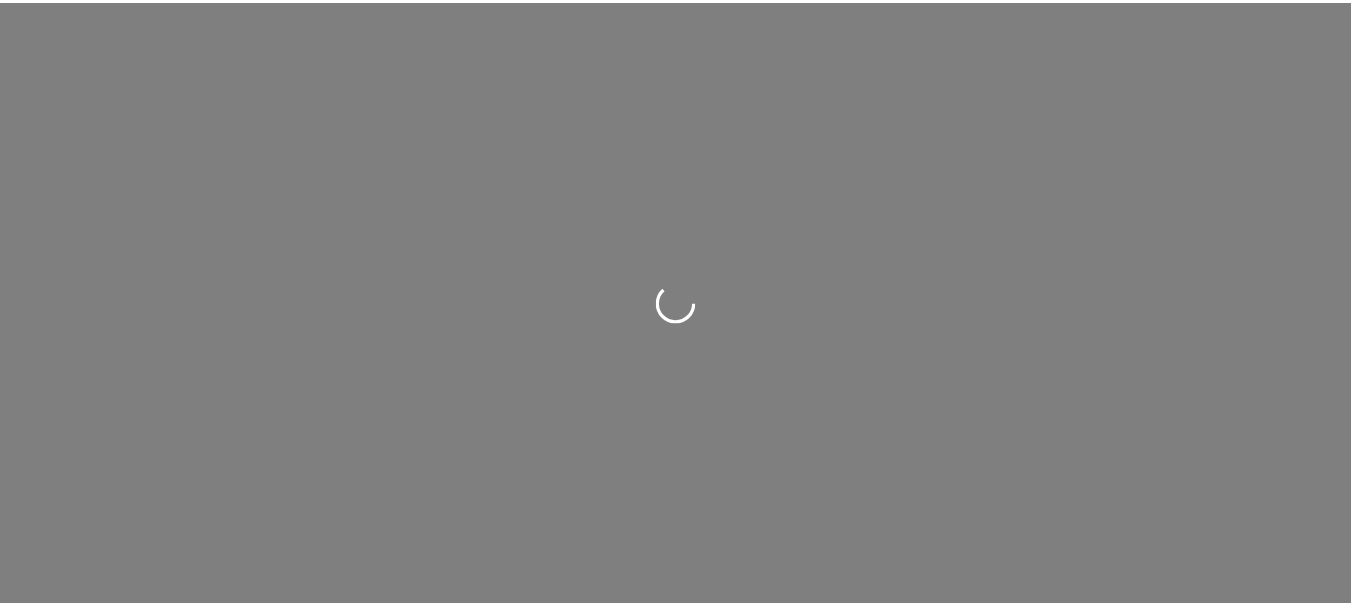 scroll, scrollTop: 0, scrollLeft: 0, axis: both 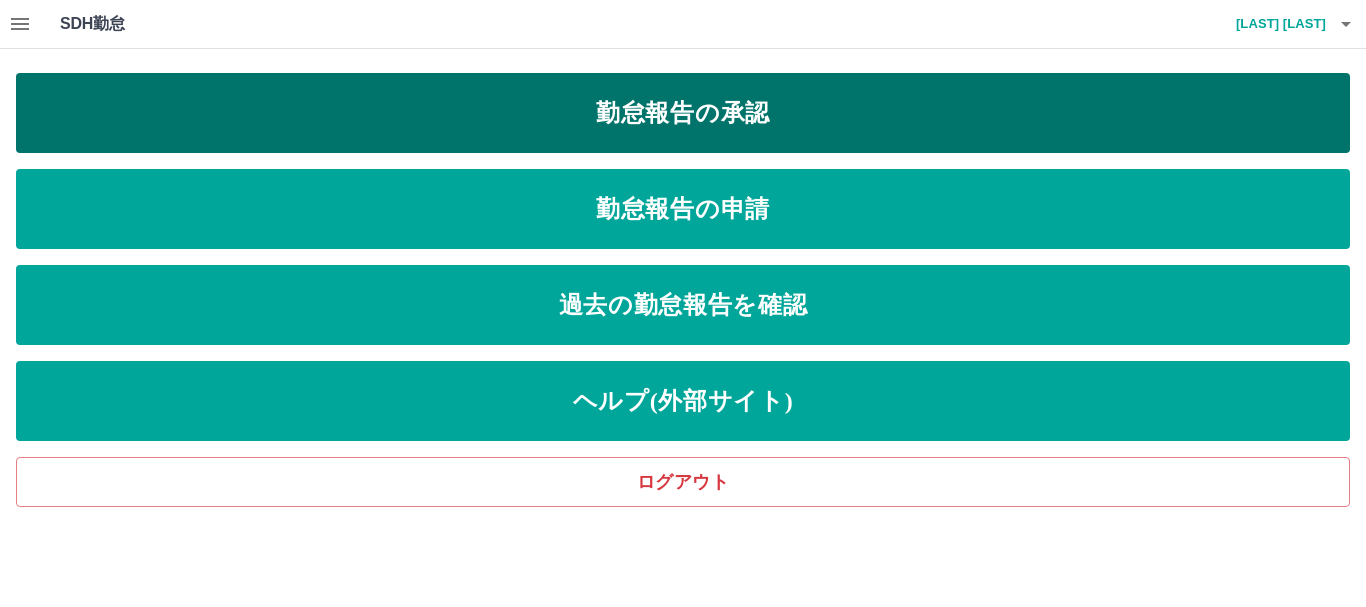 click on "勤怠報告の承認" at bounding box center [683, 113] 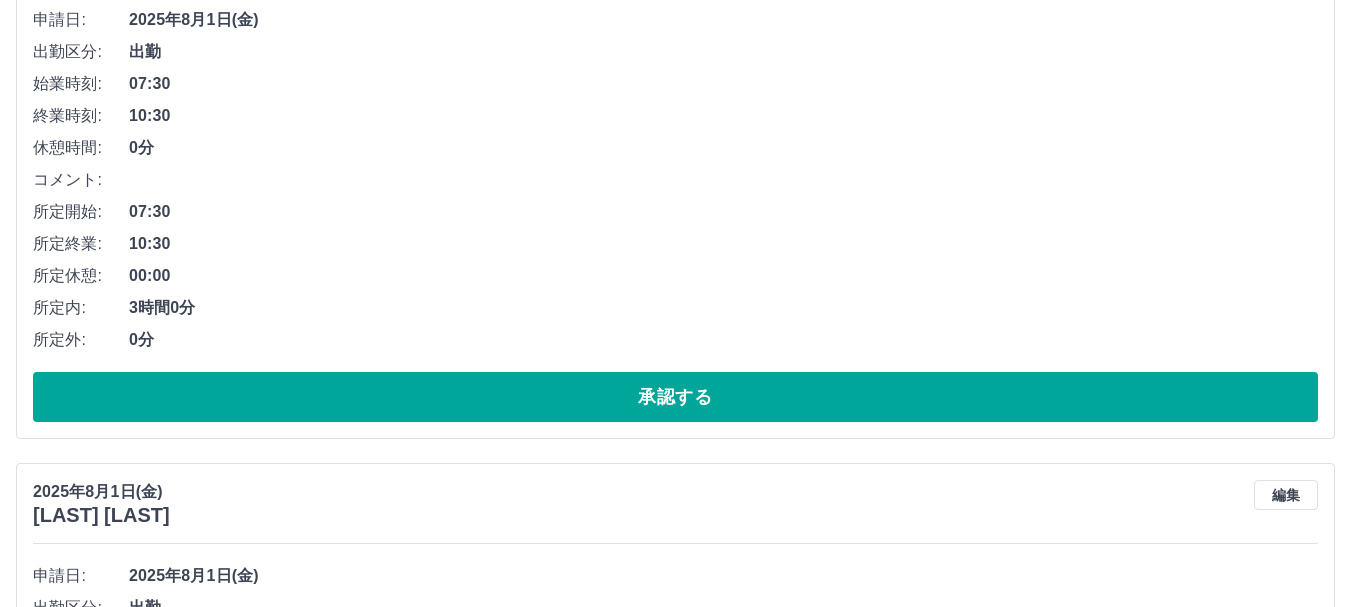scroll, scrollTop: 300, scrollLeft: 0, axis: vertical 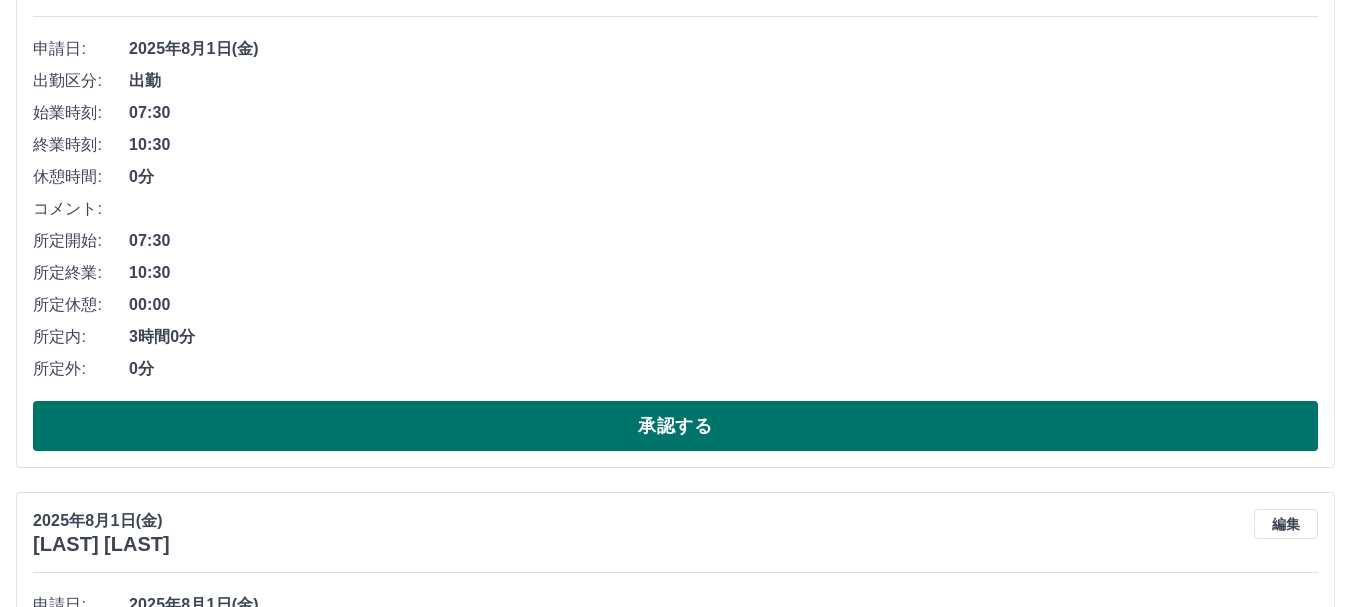 click on "承認する" at bounding box center [675, 426] 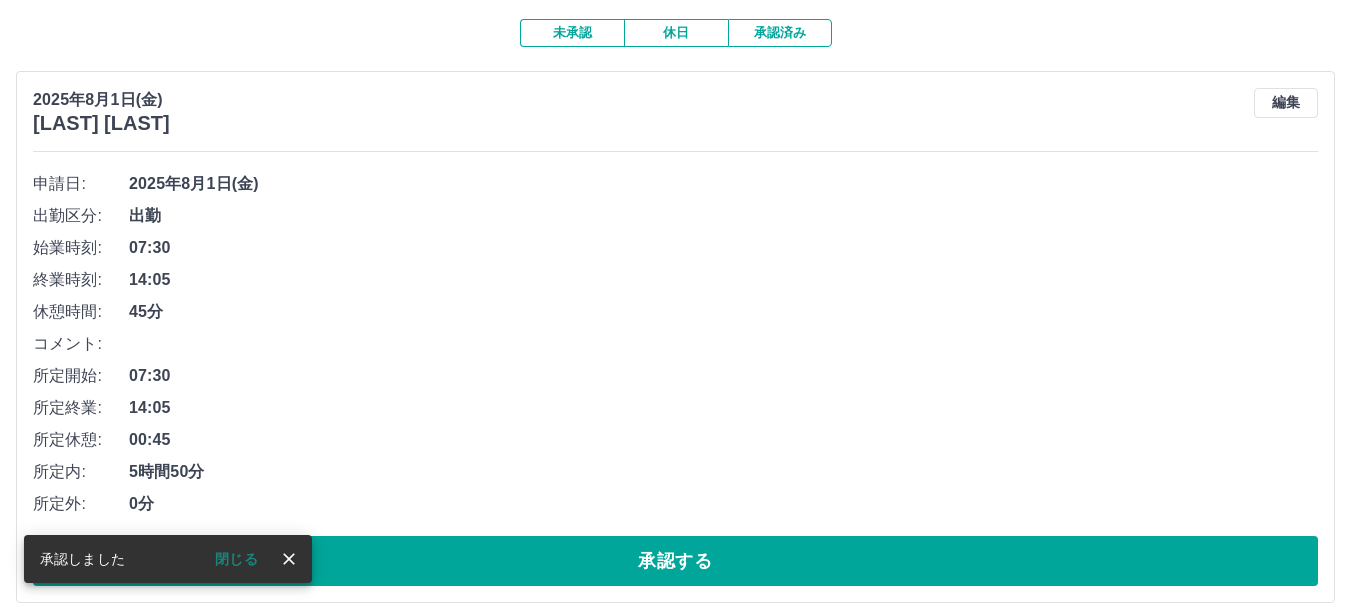 scroll, scrollTop: 200, scrollLeft: 0, axis: vertical 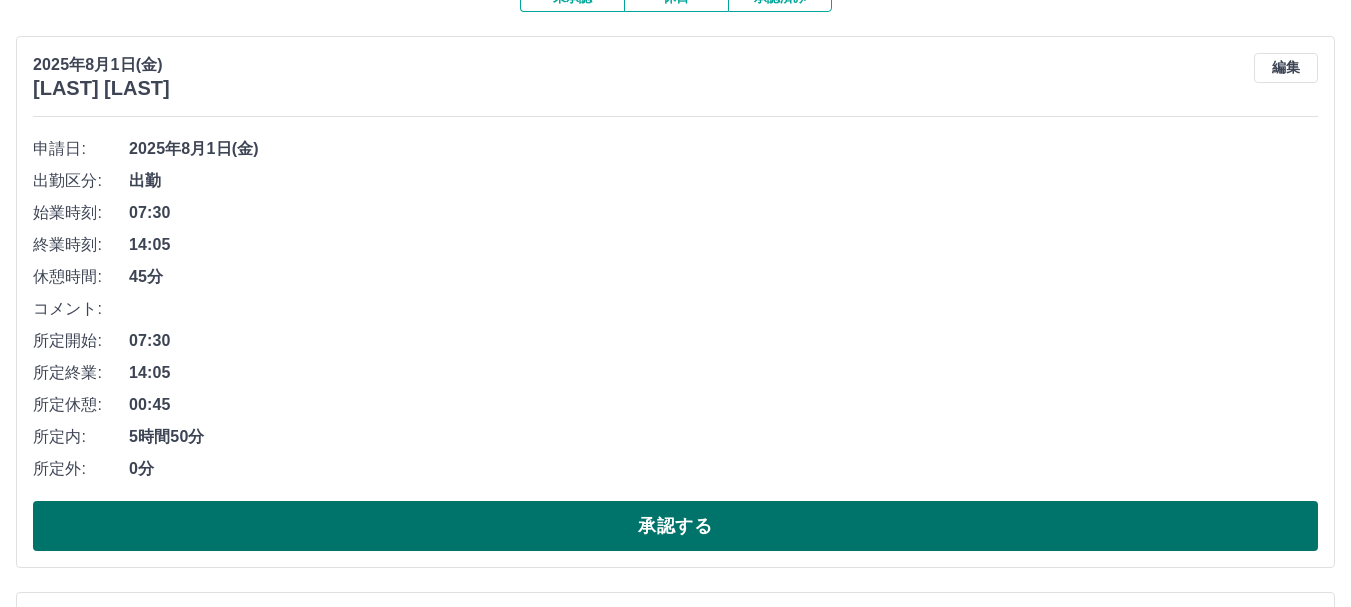 click on "承認する" at bounding box center [675, 526] 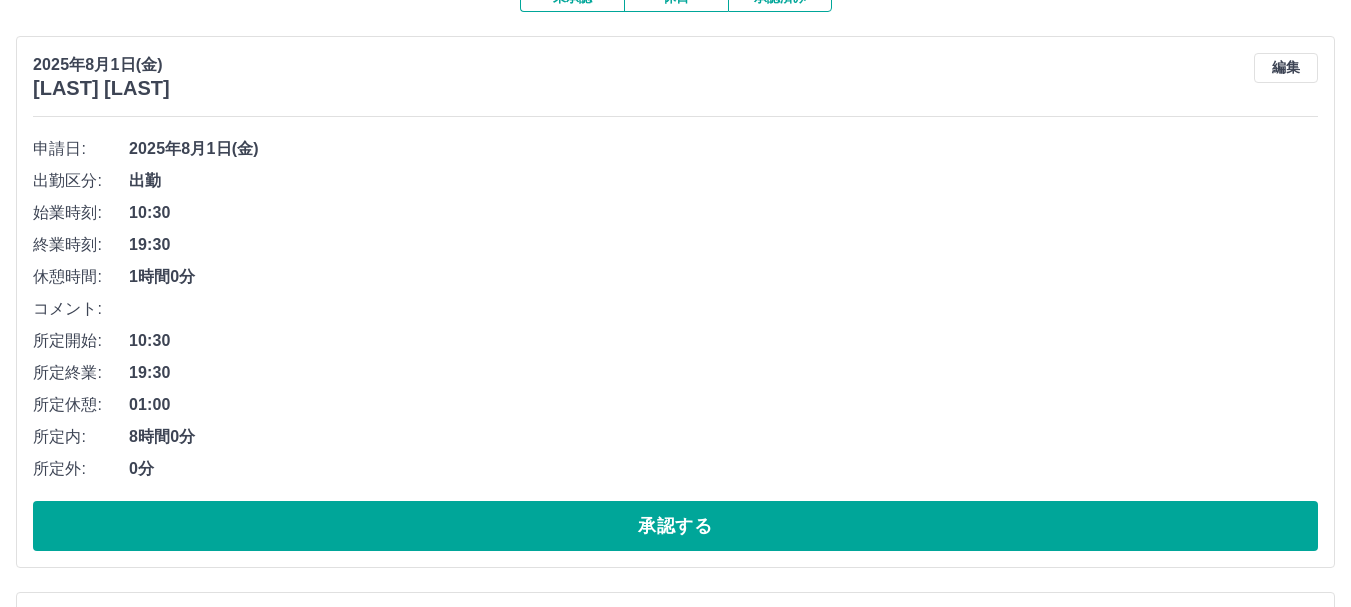 drag, startPoint x: 613, startPoint y: 342, endPoint x: 171, endPoint y: 104, distance: 502.004 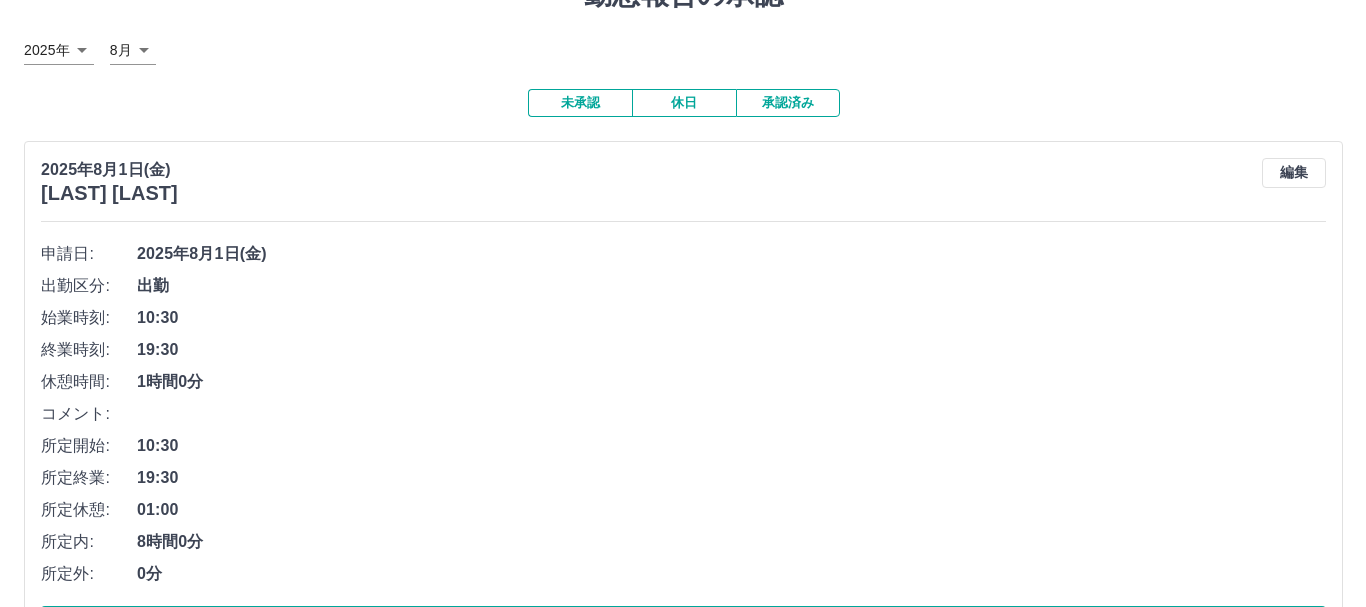 scroll, scrollTop: 0, scrollLeft: 0, axis: both 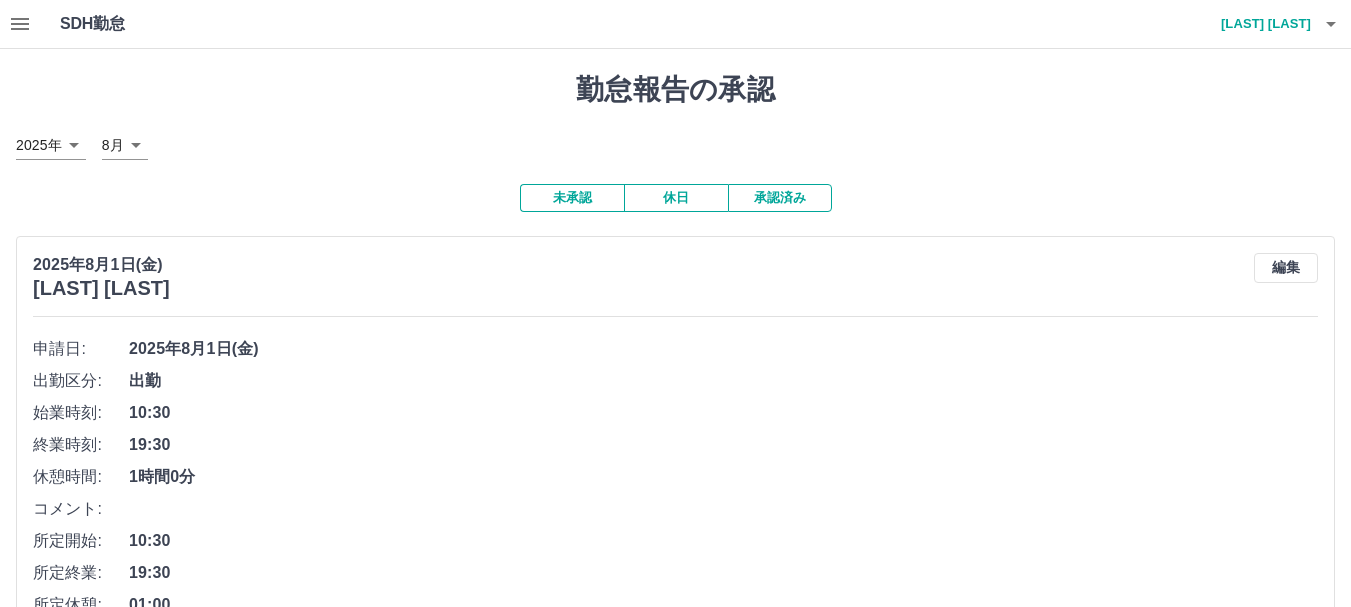 click 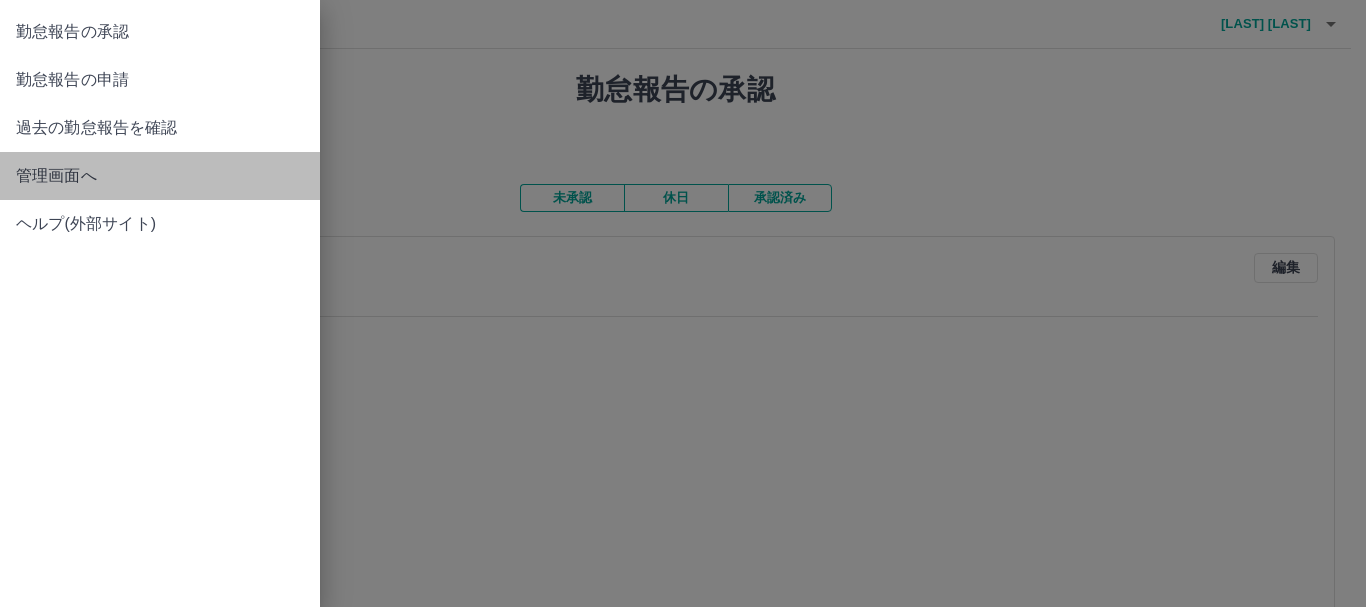 click on "管理画面へ" at bounding box center (160, 176) 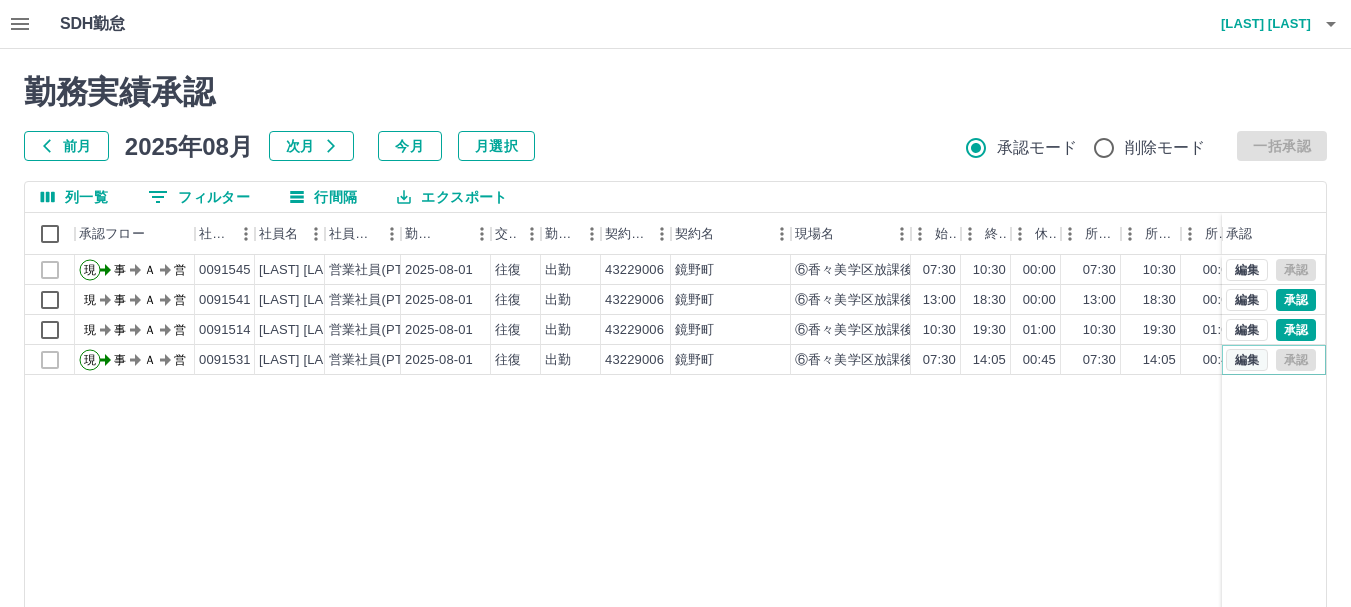 click on "編集" at bounding box center [1247, 360] 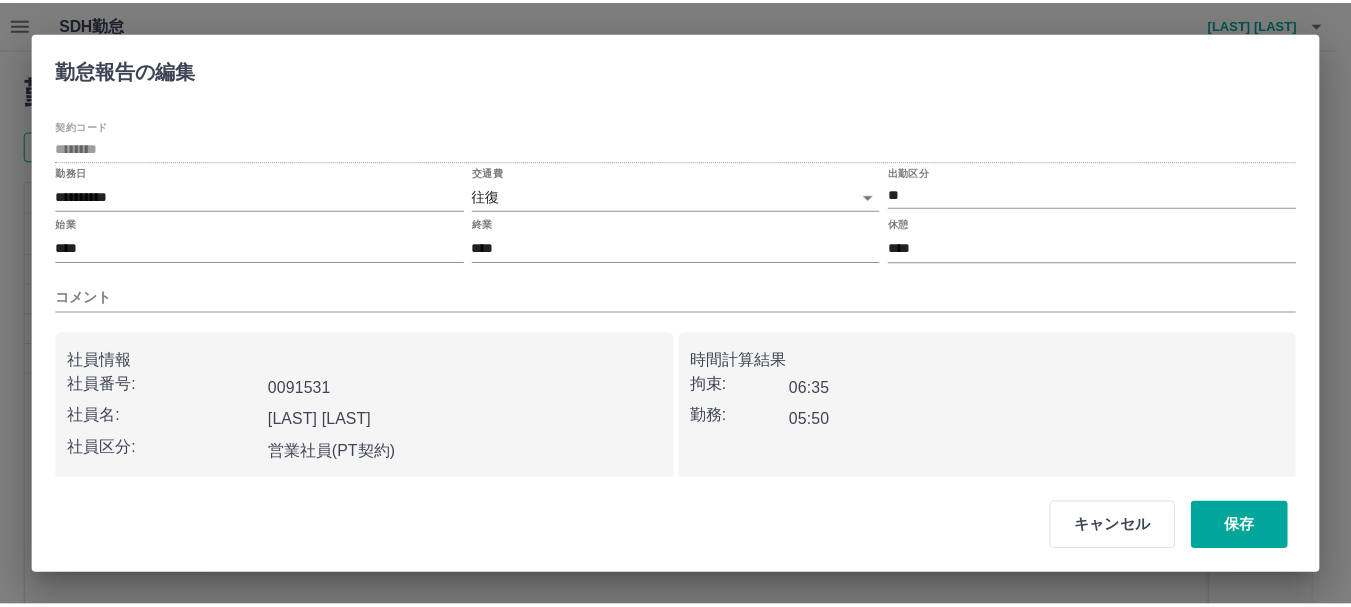 scroll, scrollTop: 6, scrollLeft: 0, axis: vertical 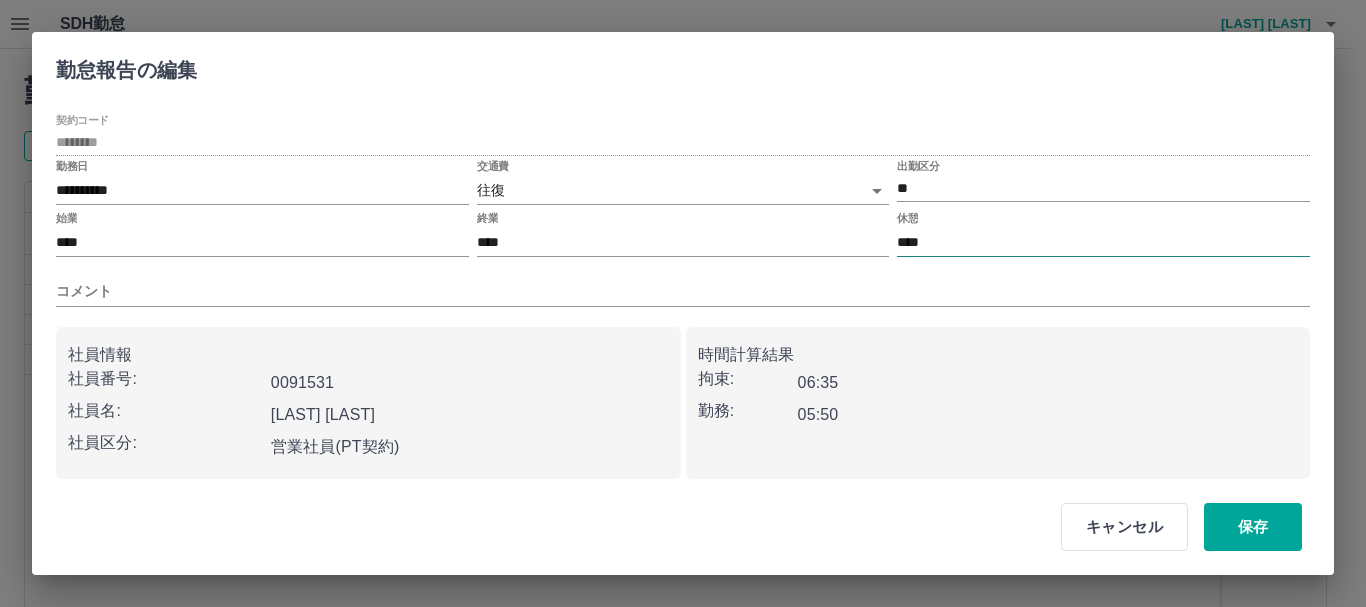 click on "****" at bounding box center (1103, 242) 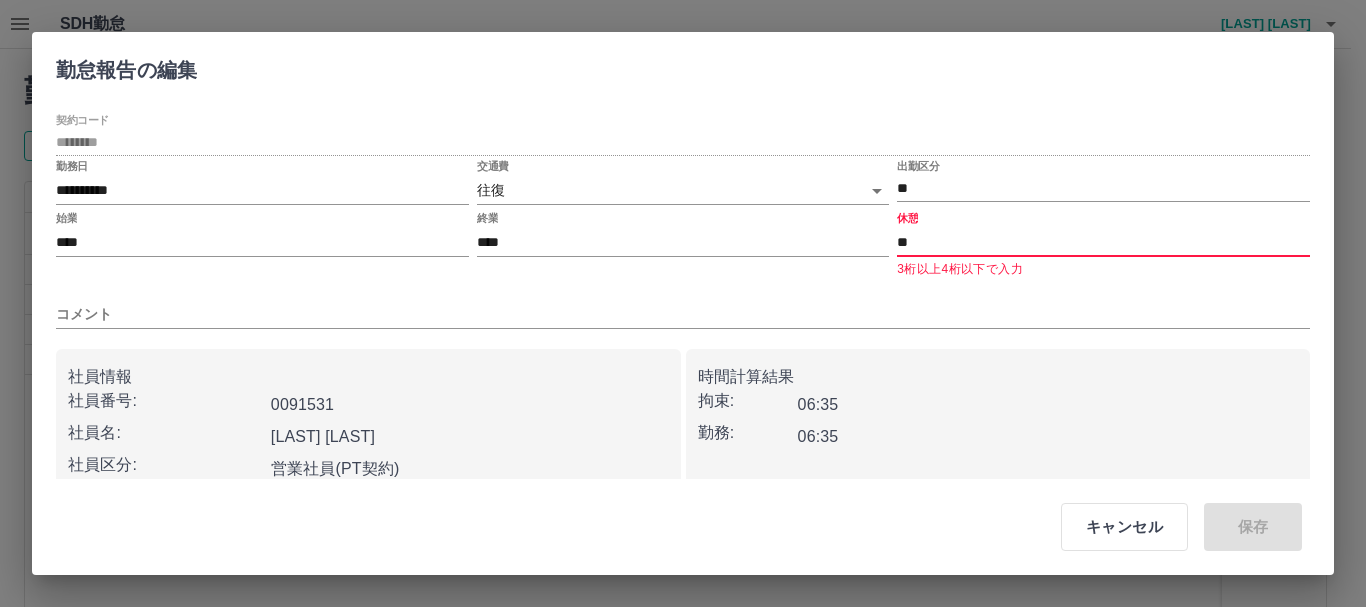 type on "*" 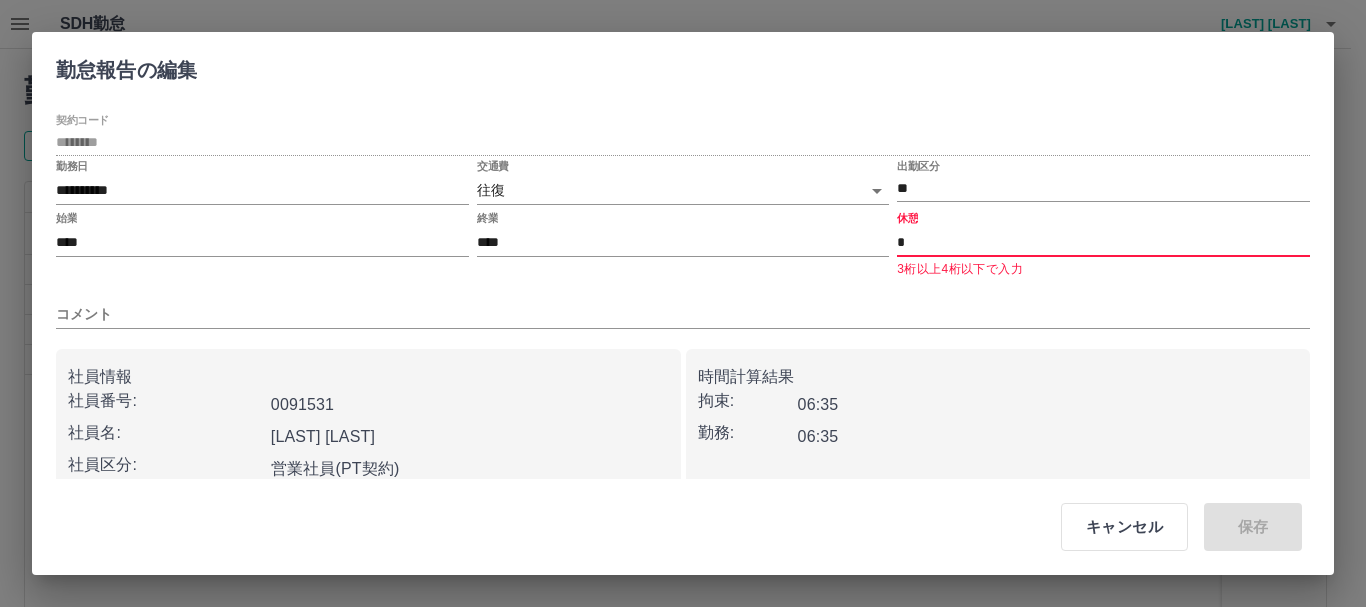 type on "*" 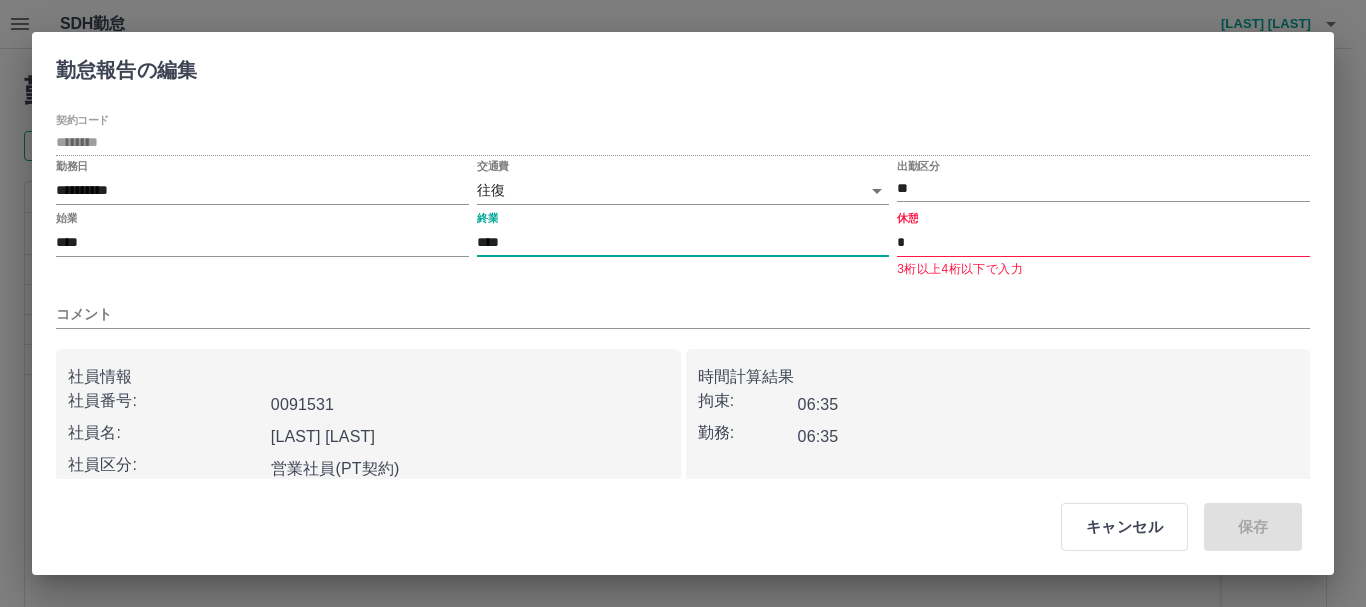 click on "****" at bounding box center [683, 242] 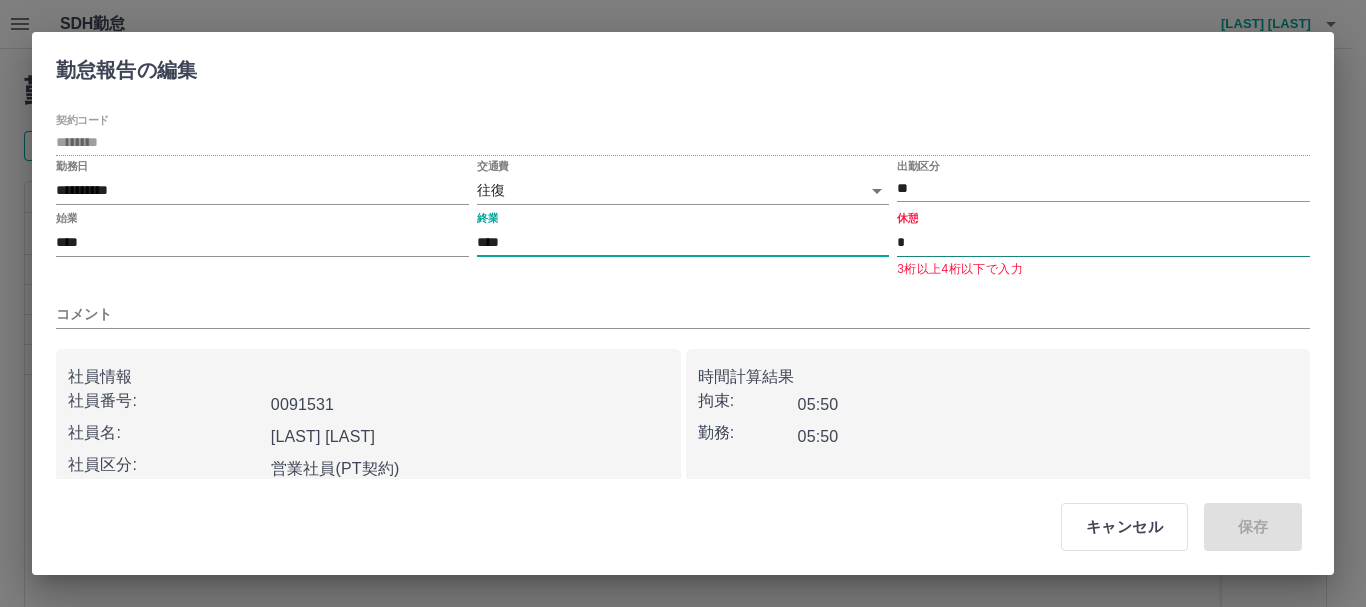type on "****" 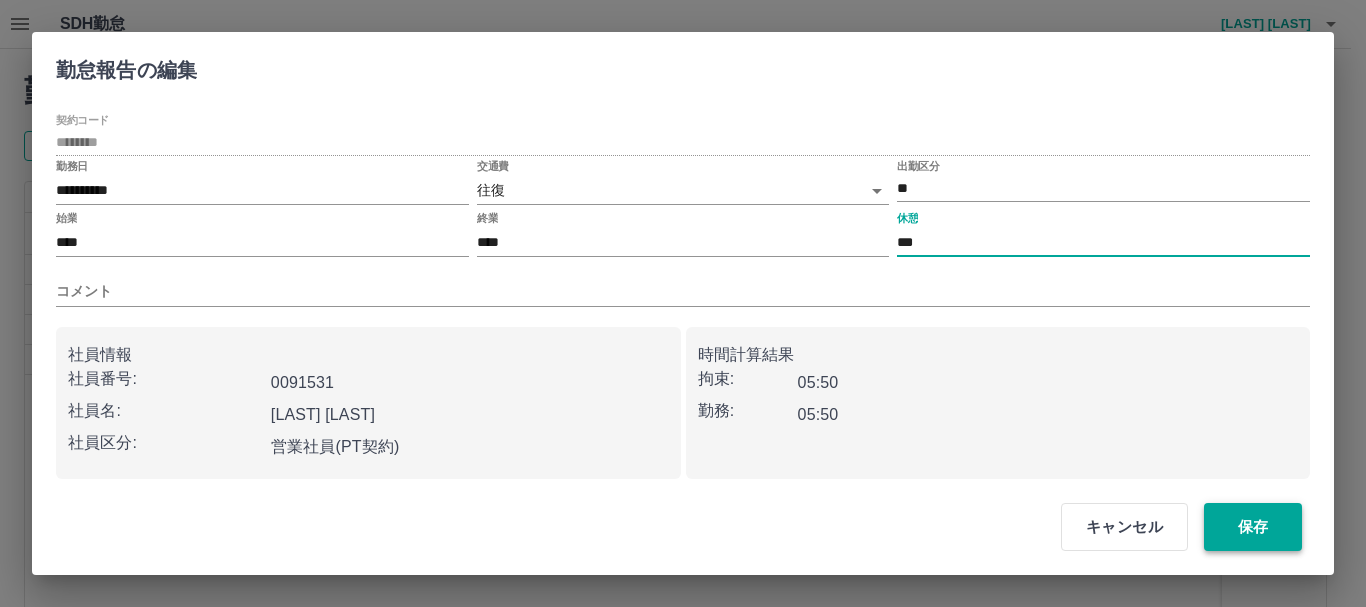 type on "***" 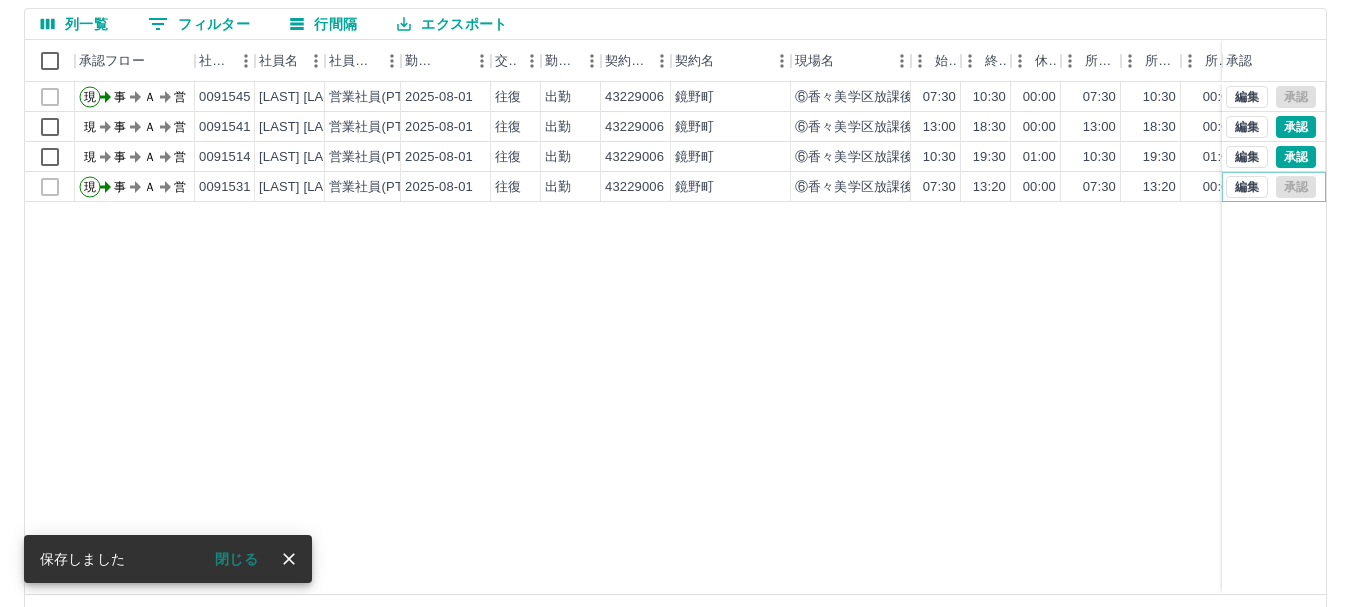 scroll, scrollTop: 200, scrollLeft: 0, axis: vertical 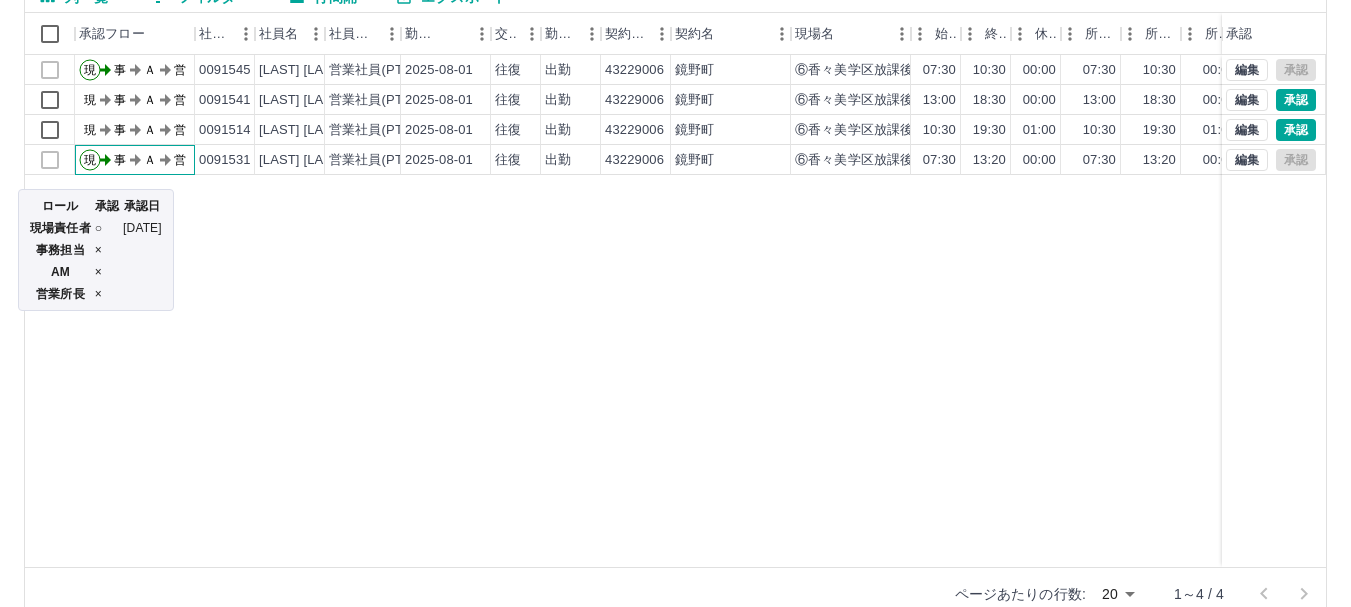 click on "営" 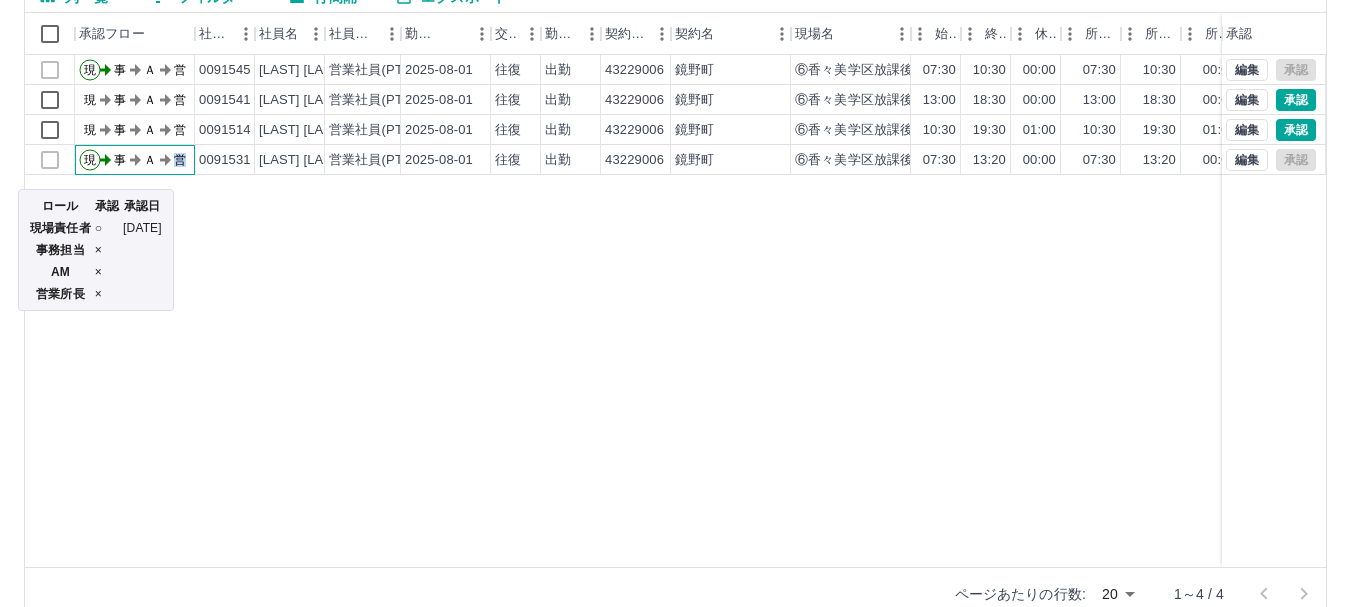click on "営" 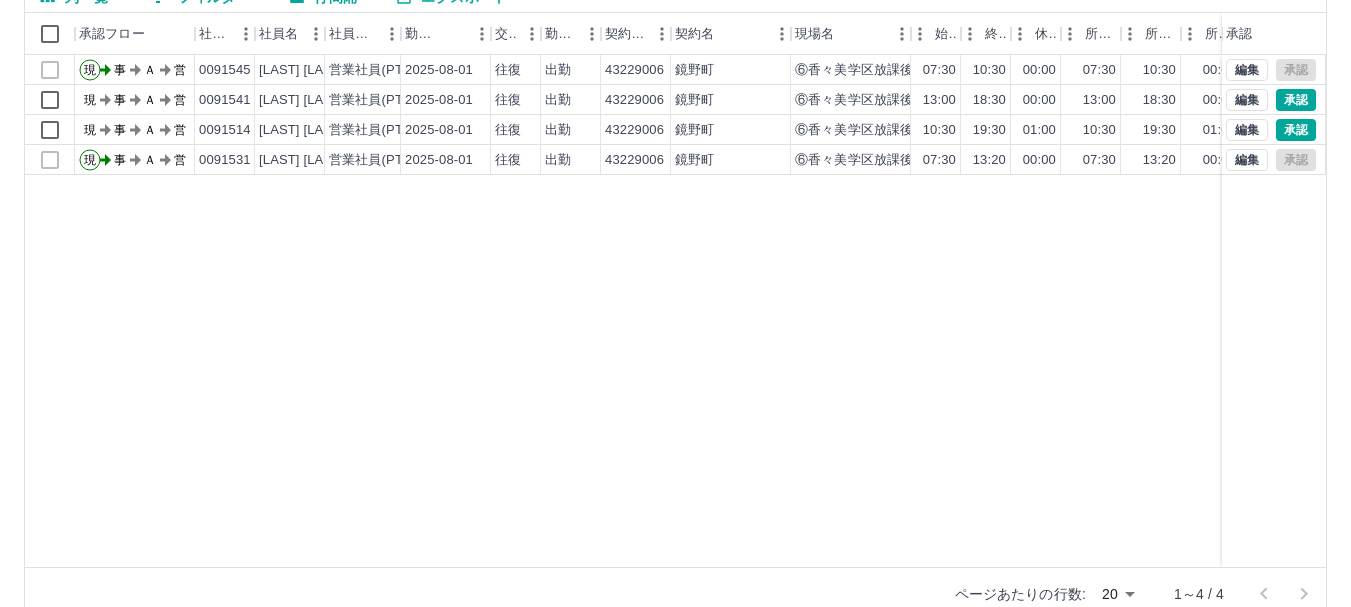 drag, startPoint x: 411, startPoint y: 192, endPoint x: 527, endPoint y: 181, distance: 116.520386 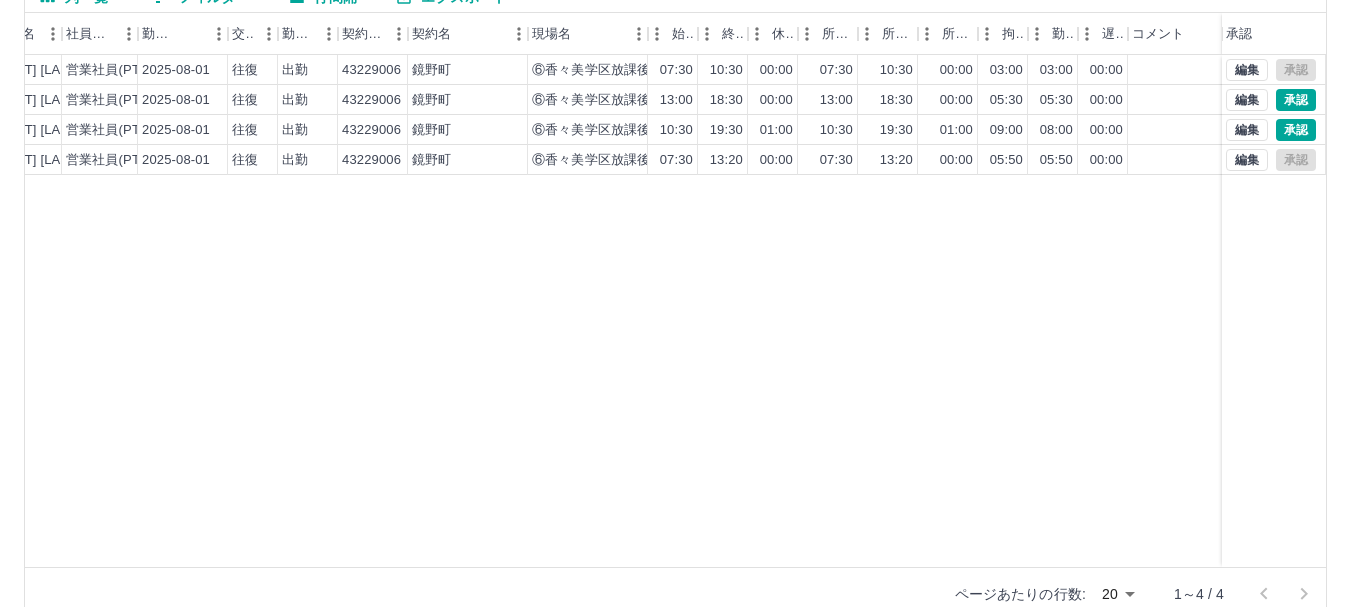 scroll, scrollTop: 0, scrollLeft: 267, axis: horizontal 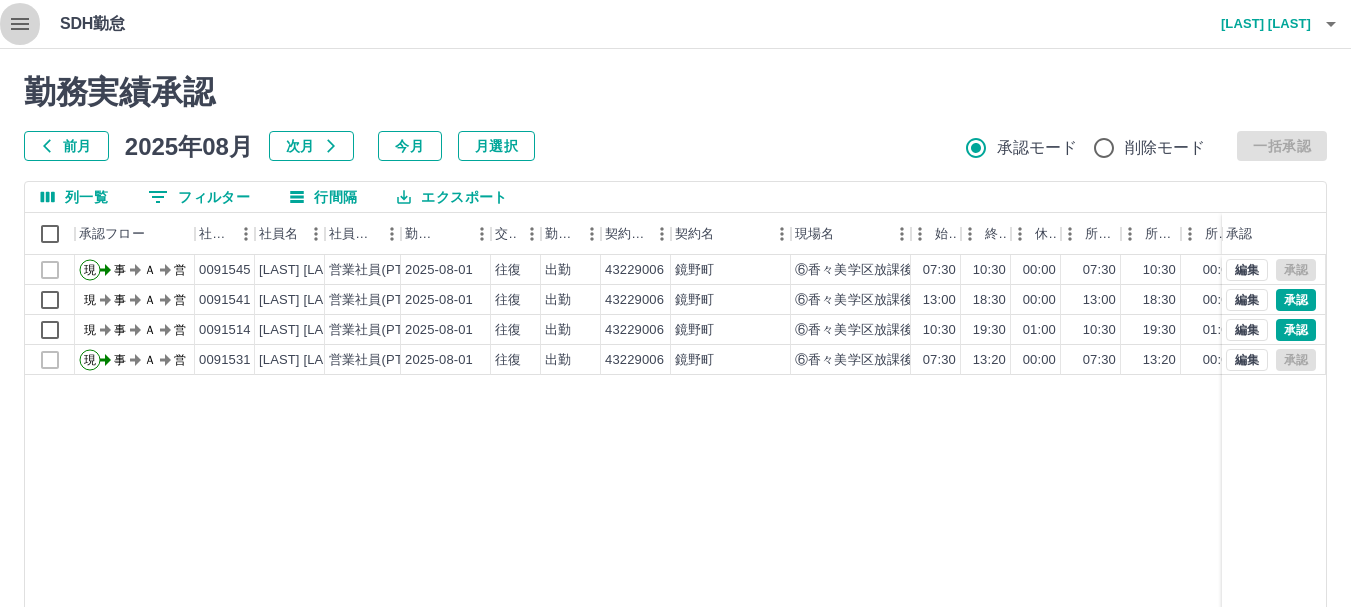 click 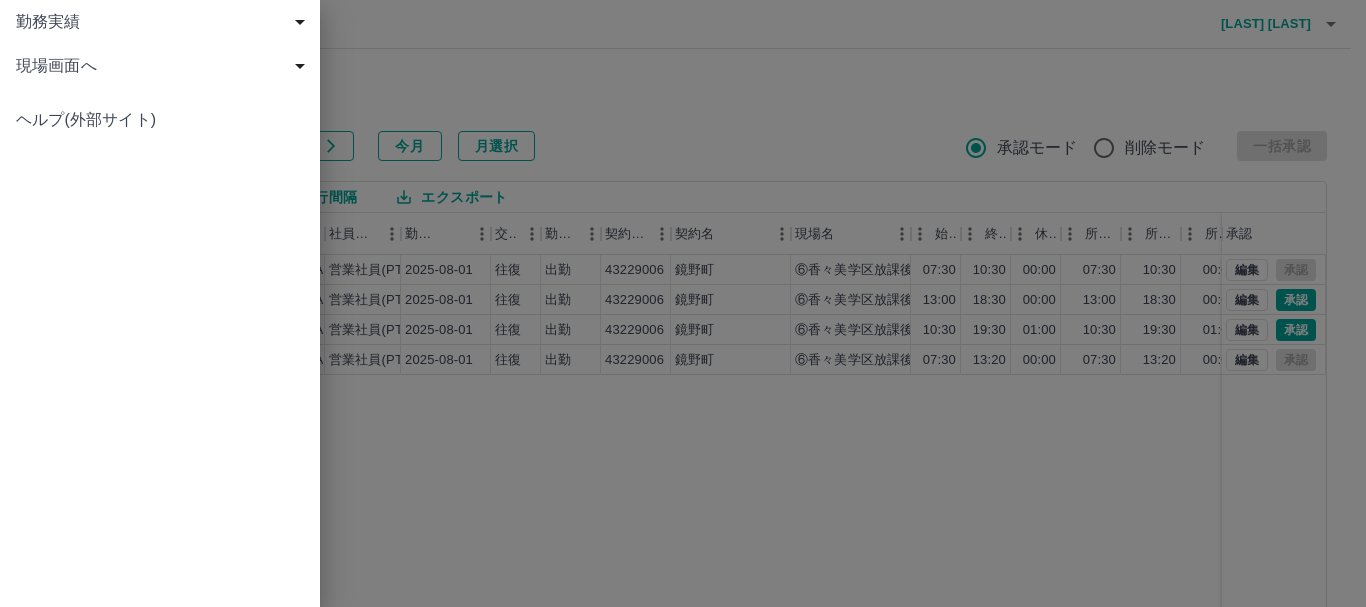 click on "勤務実績" at bounding box center [164, 22] 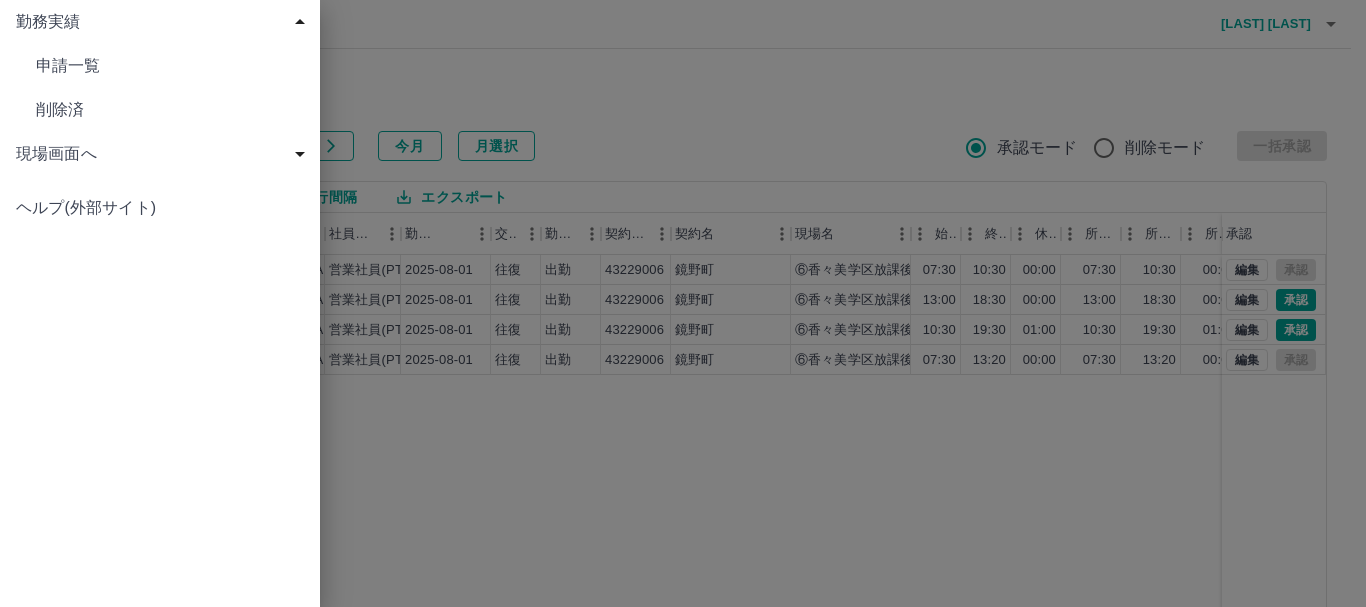 click on "申請一覧" at bounding box center (170, 66) 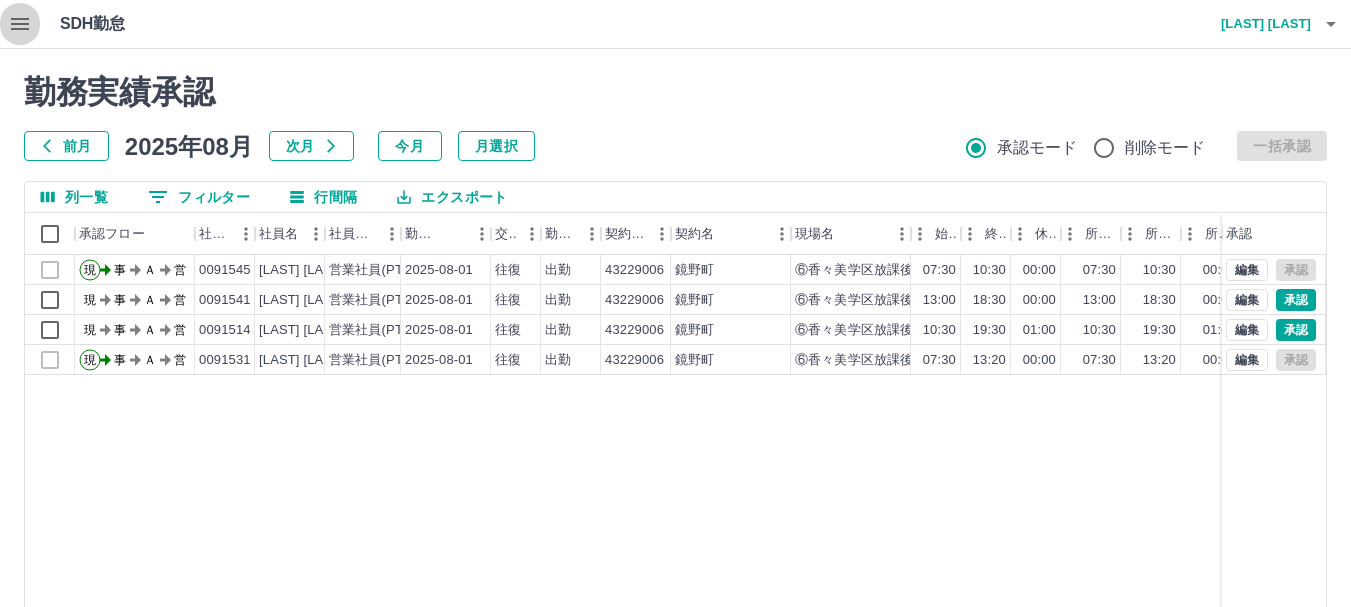 click 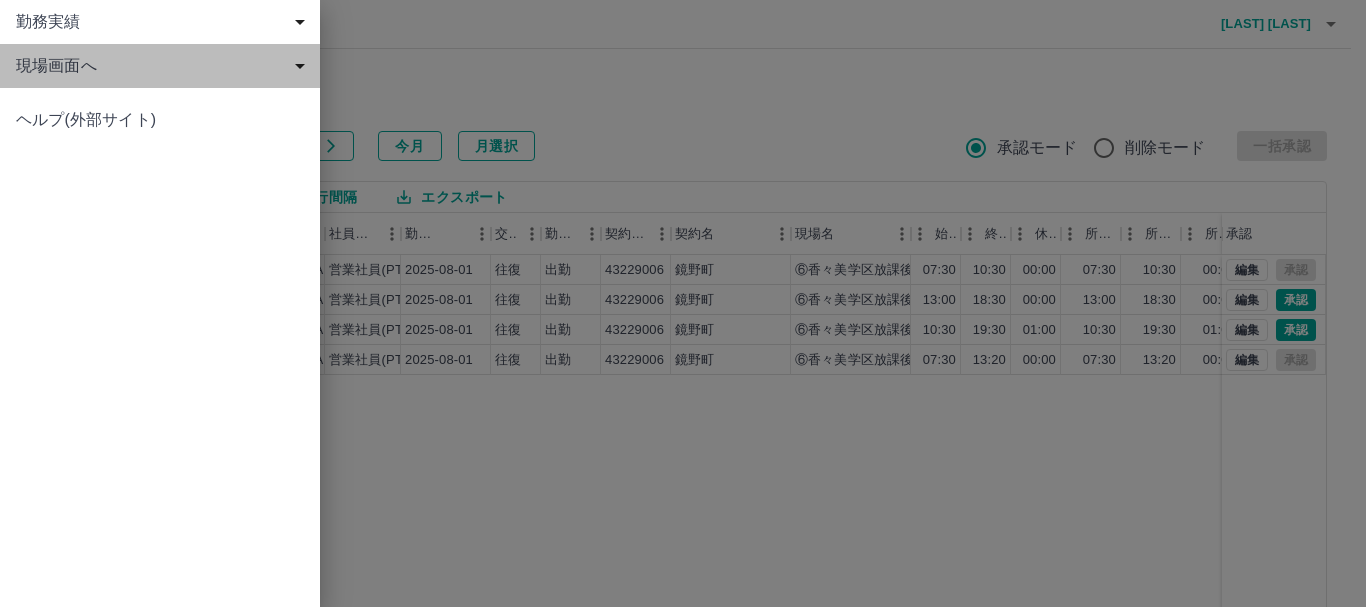 click on "現場画面へ" at bounding box center (164, 66) 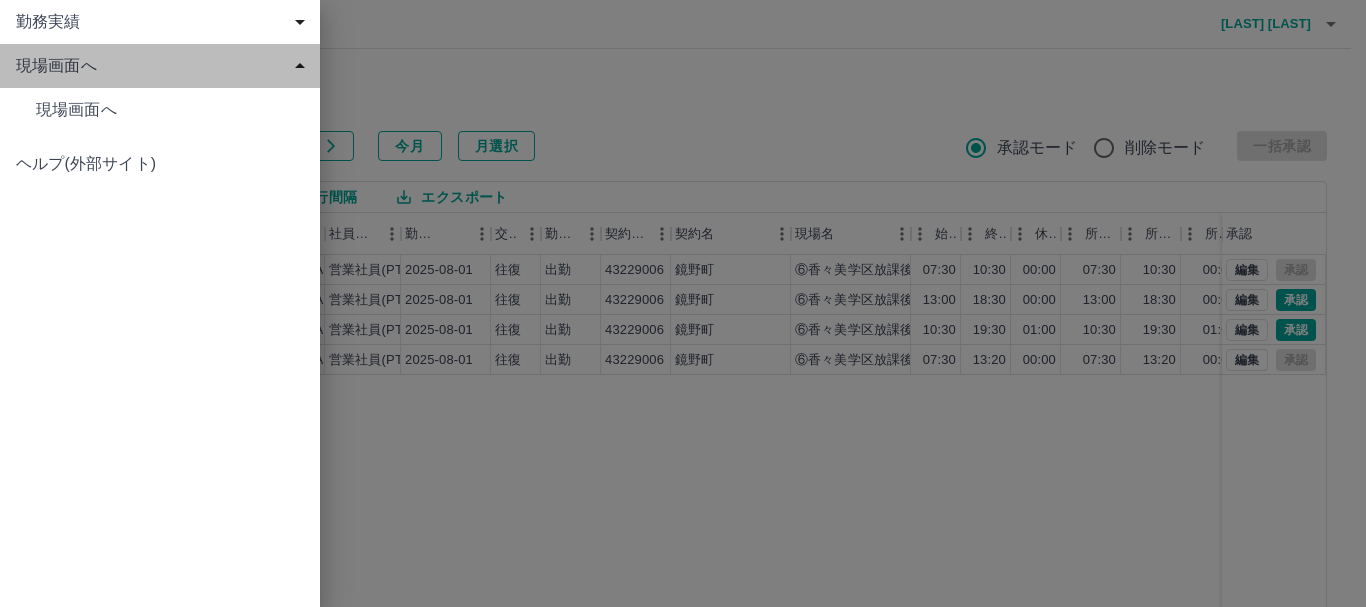 click on "現場画面へ" at bounding box center [164, 66] 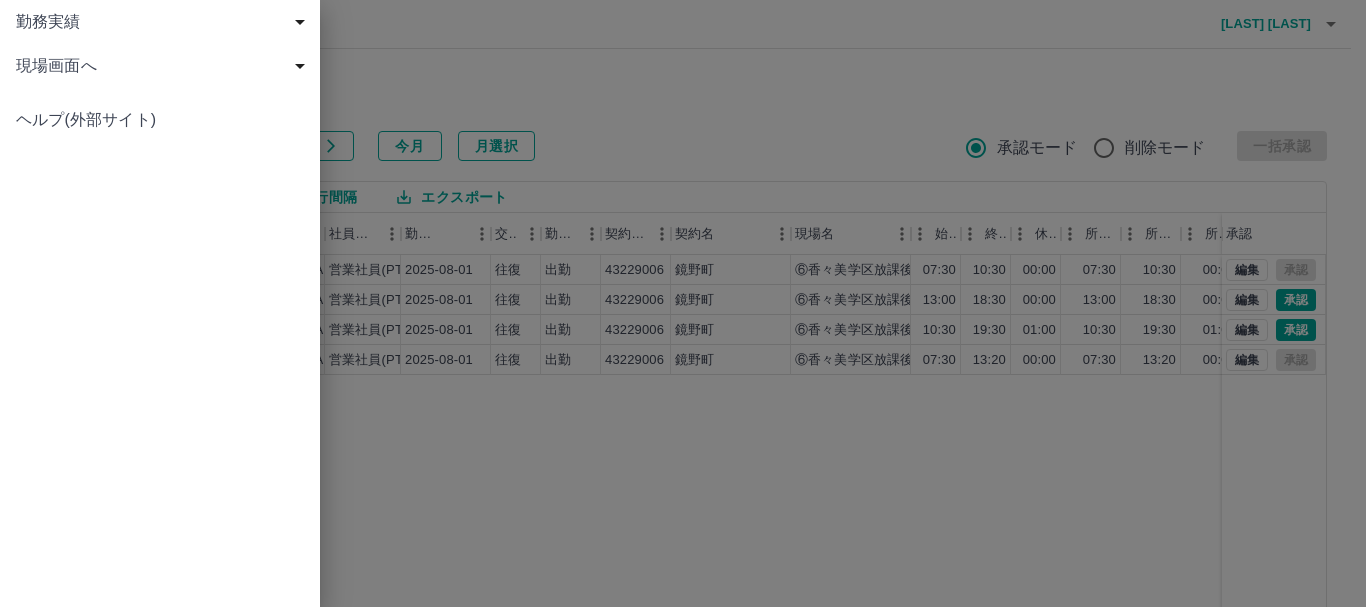 click on "現場画面へ" at bounding box center (164, 66) 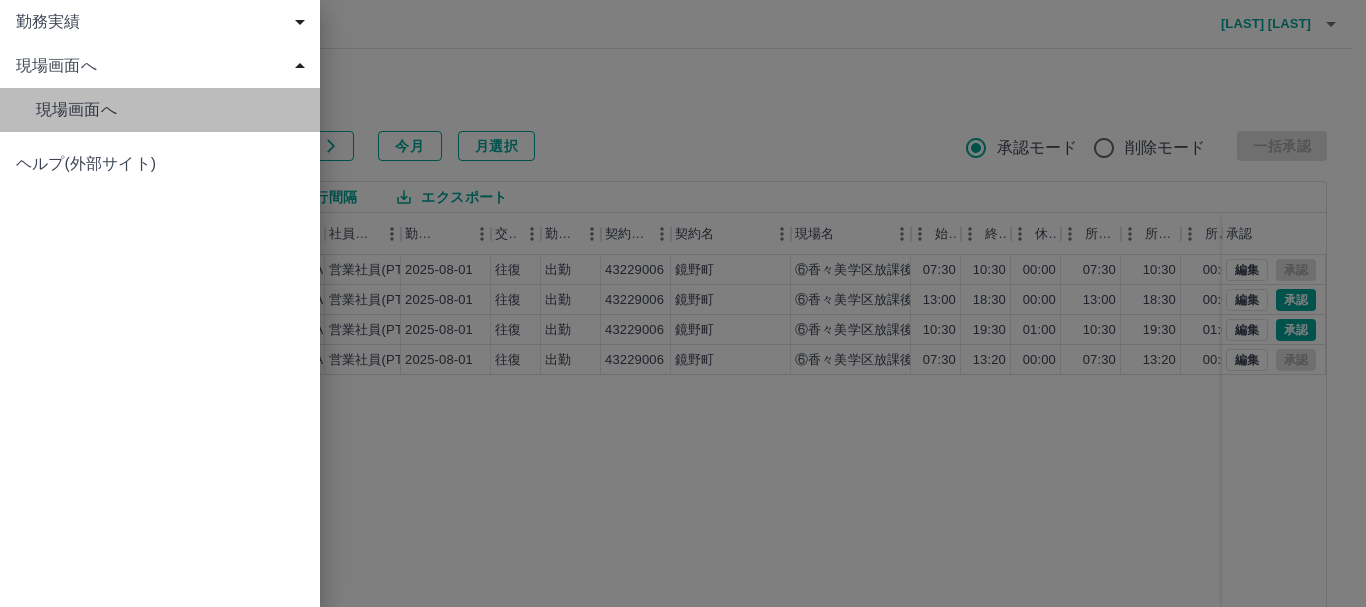 click on "現場画面へ" at bounding box center (160, 110) 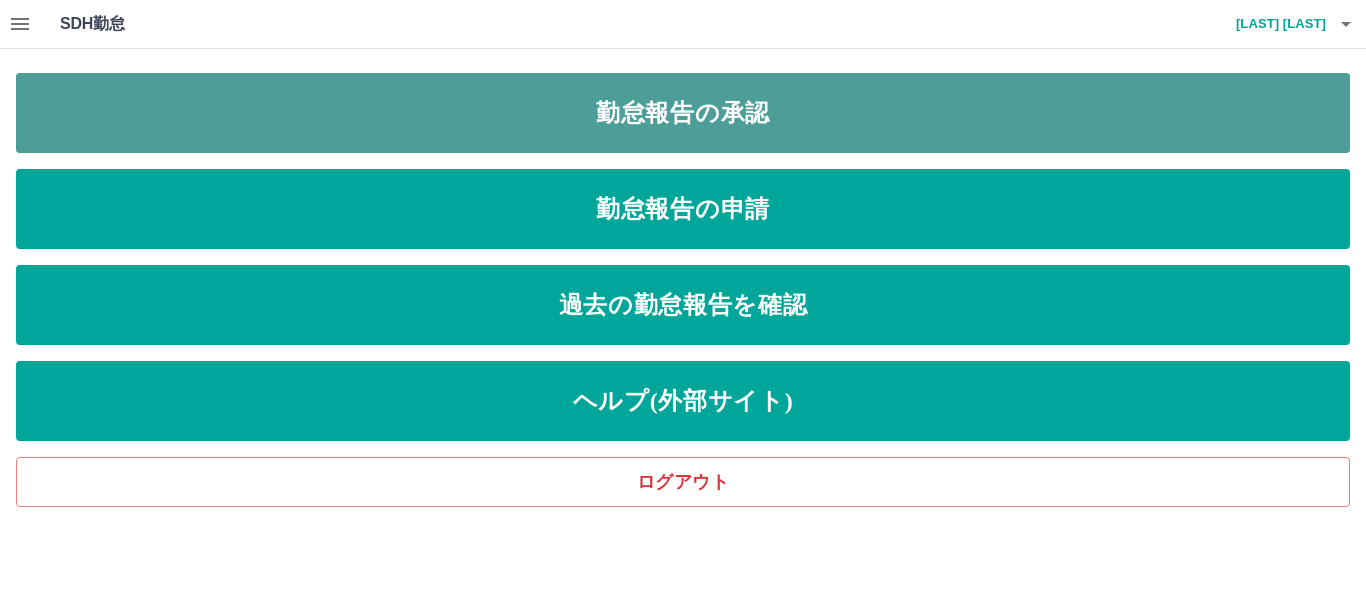 click on "勤怠報告の承認" at bounding box center [683, 113] 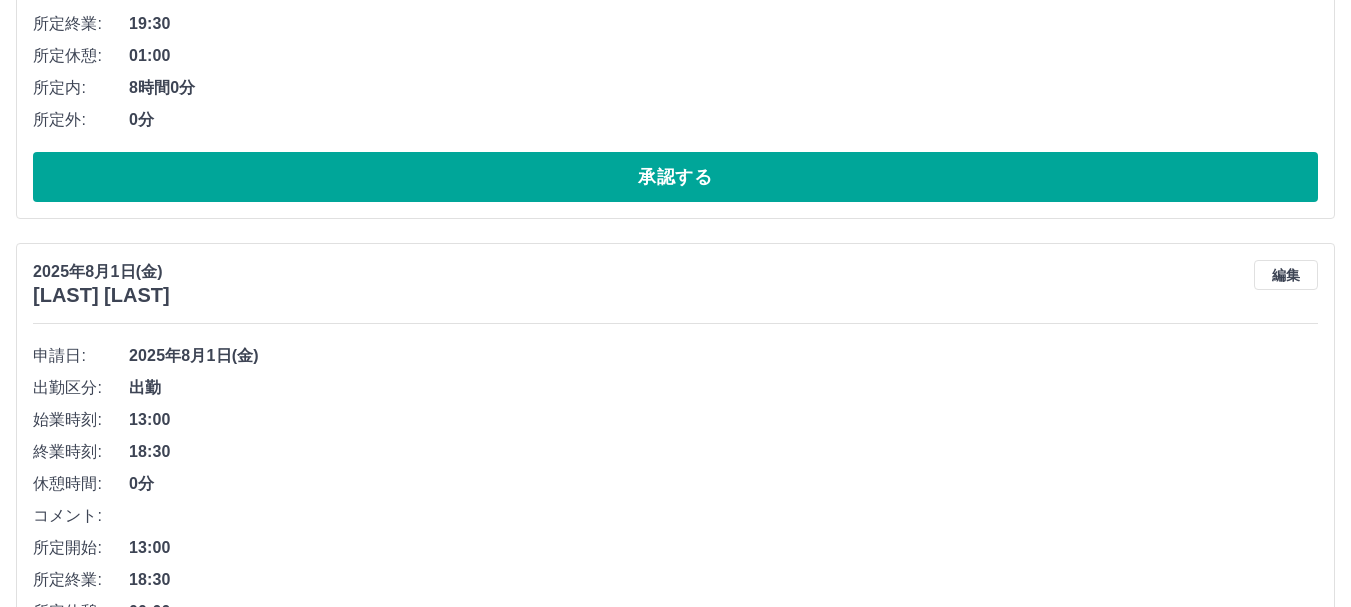 scroll, scrollTop: 143, scrollLeft: 0, axis: vertical 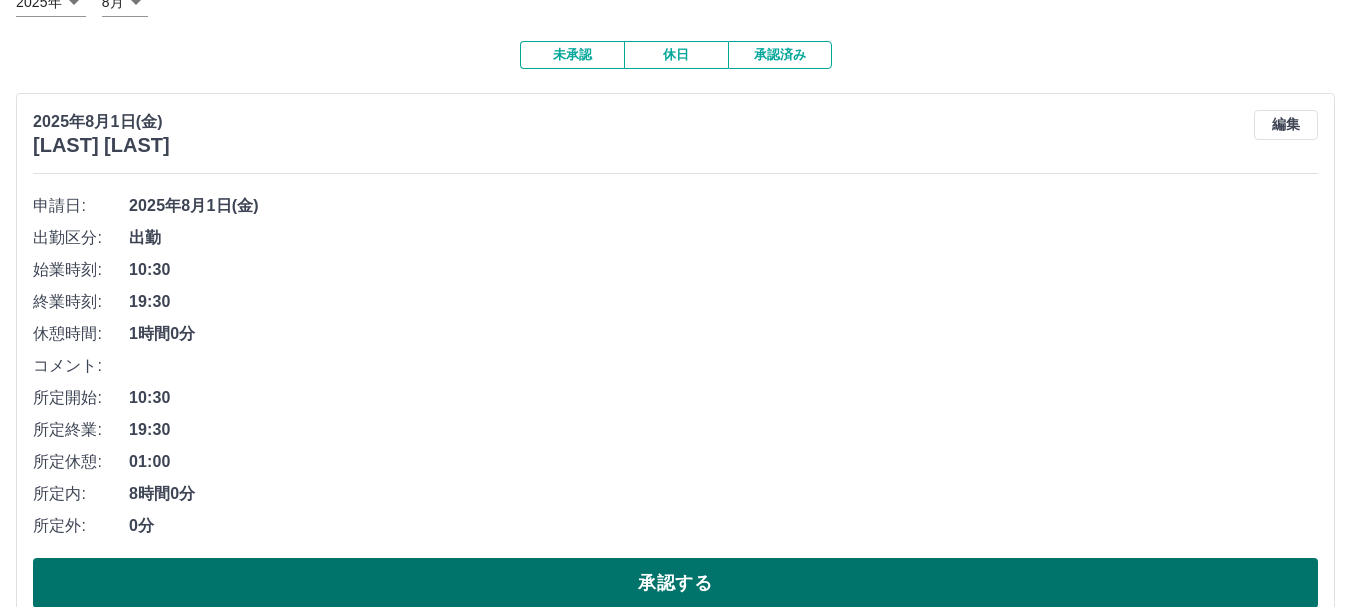 click on "承認する" at bounding box center (675, 583) 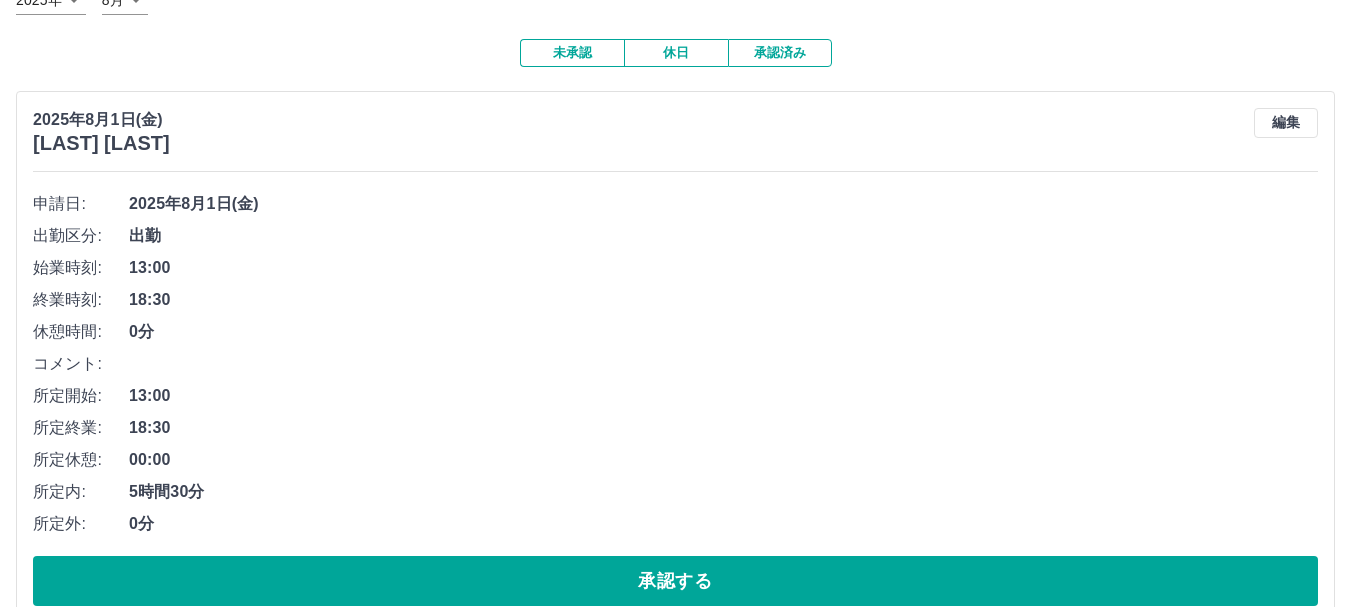 scroll, scrollTop: 187, scrollLeft: 0, axis: vertical 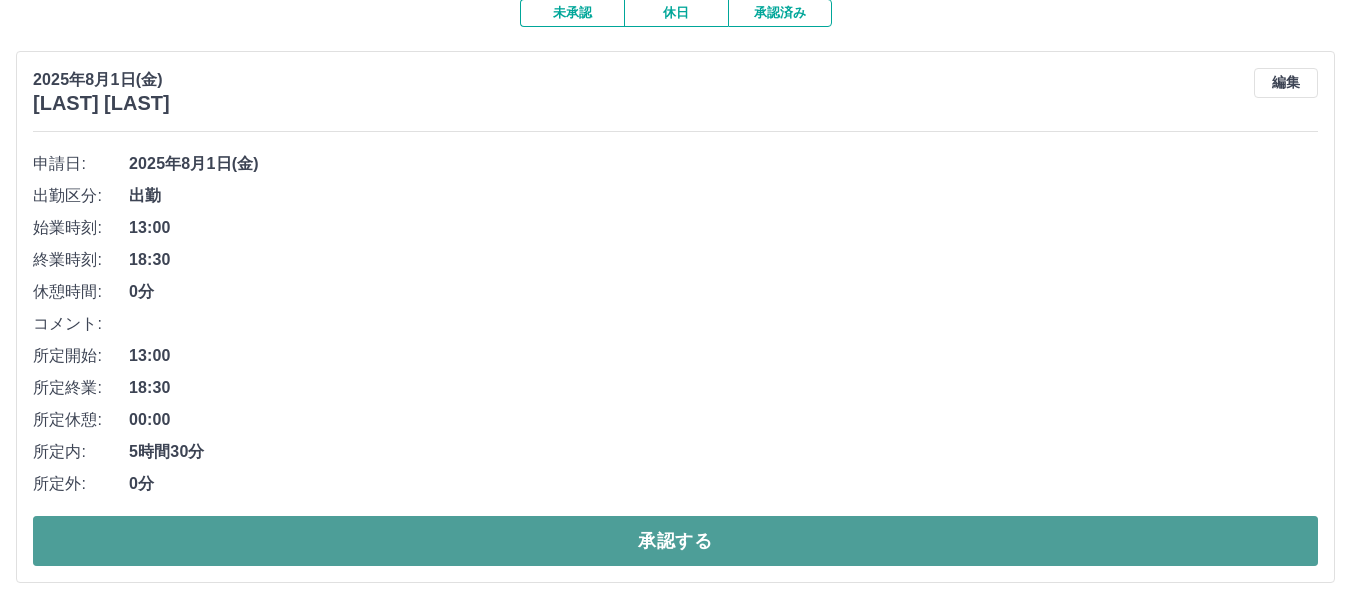 click on "承認する" at bounding box center (675, 541) 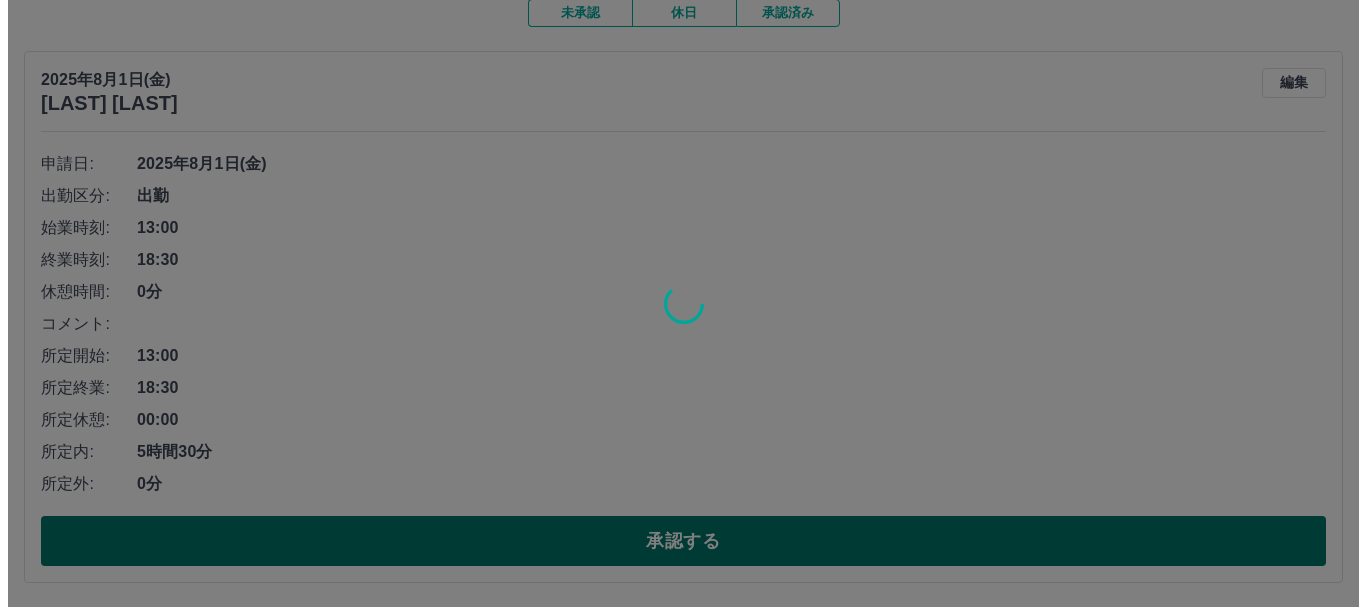 scroll, scrollTop: 0, scrollLeft: 0, axis: both 